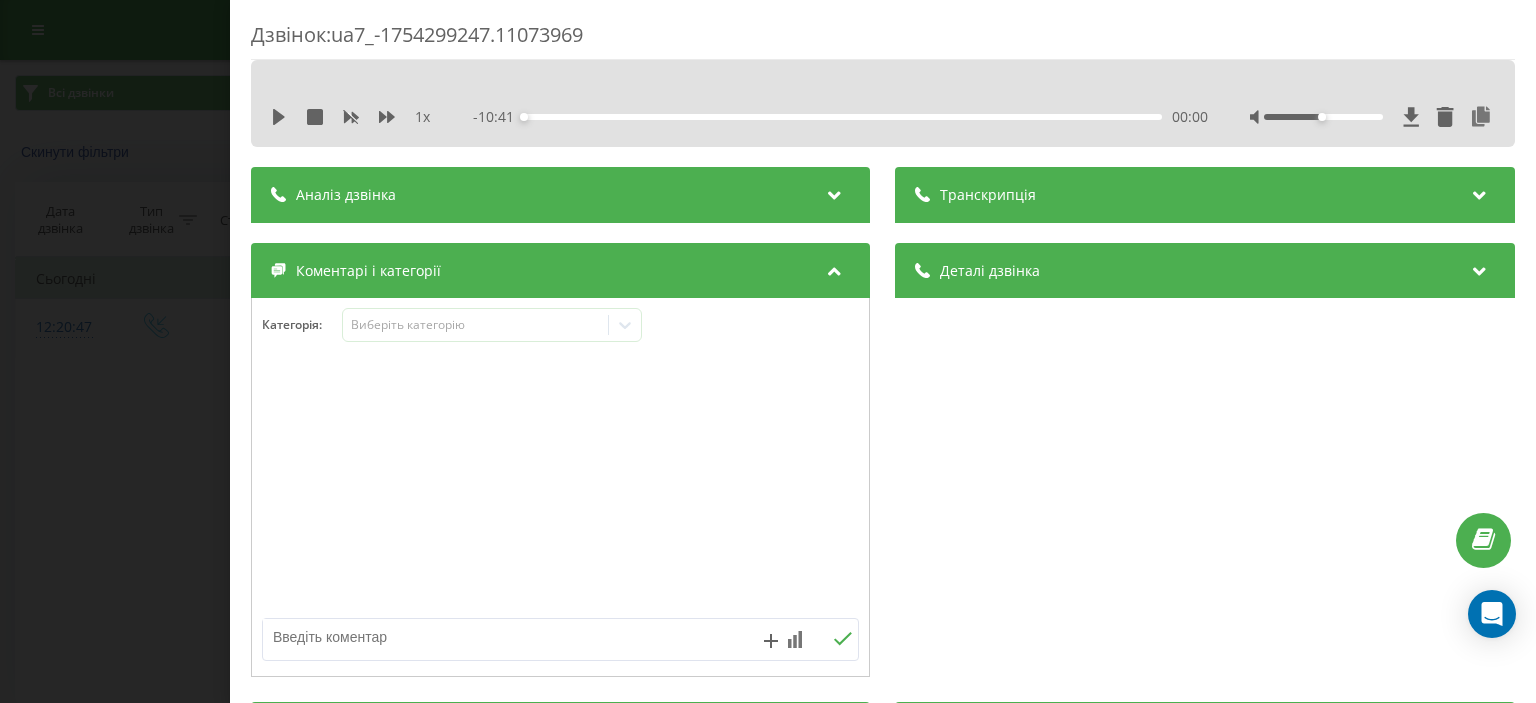 scroll, scrollTop: 0, scrollLeft: 0, axis: both 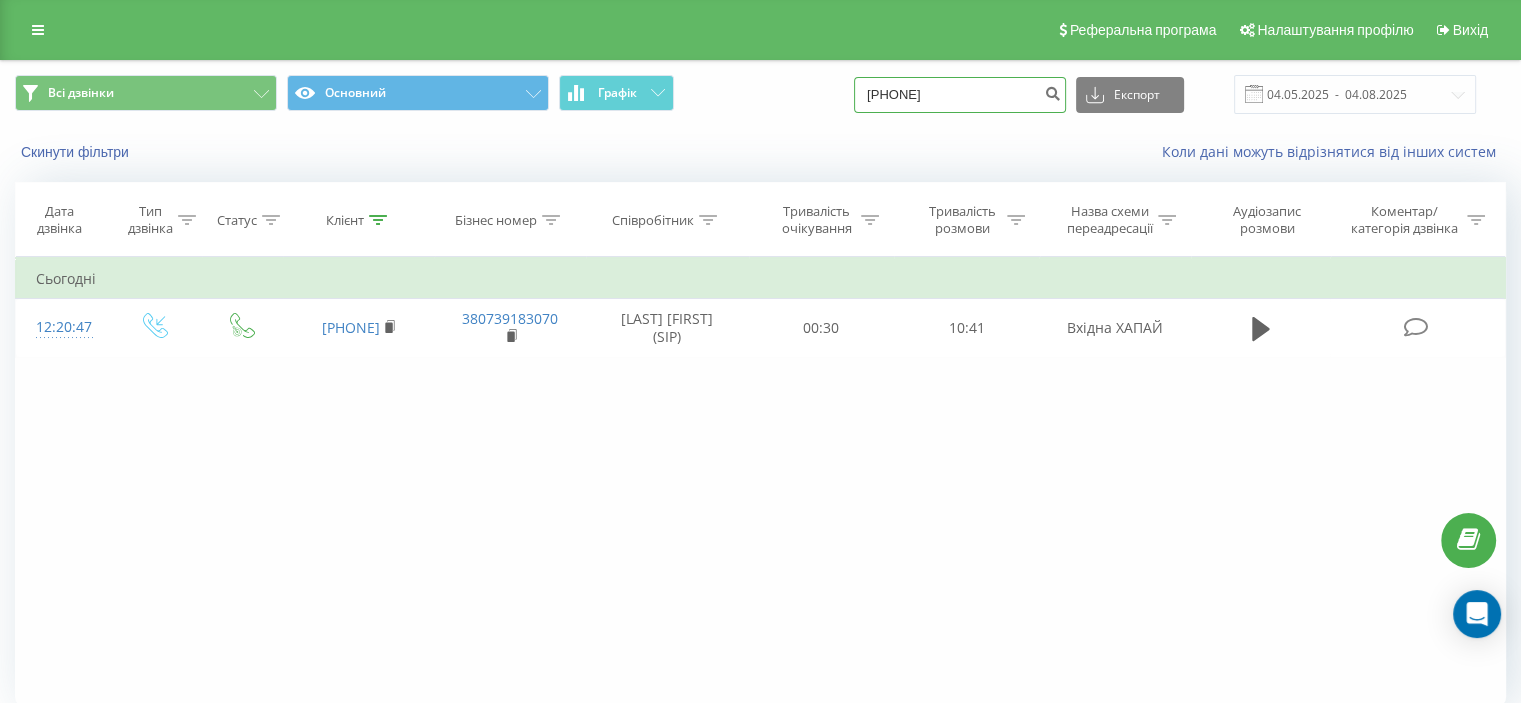drag, startPoint x: 999, startPoint y: 95, endPoint x: 839, endPoint y: 95, distance: 160 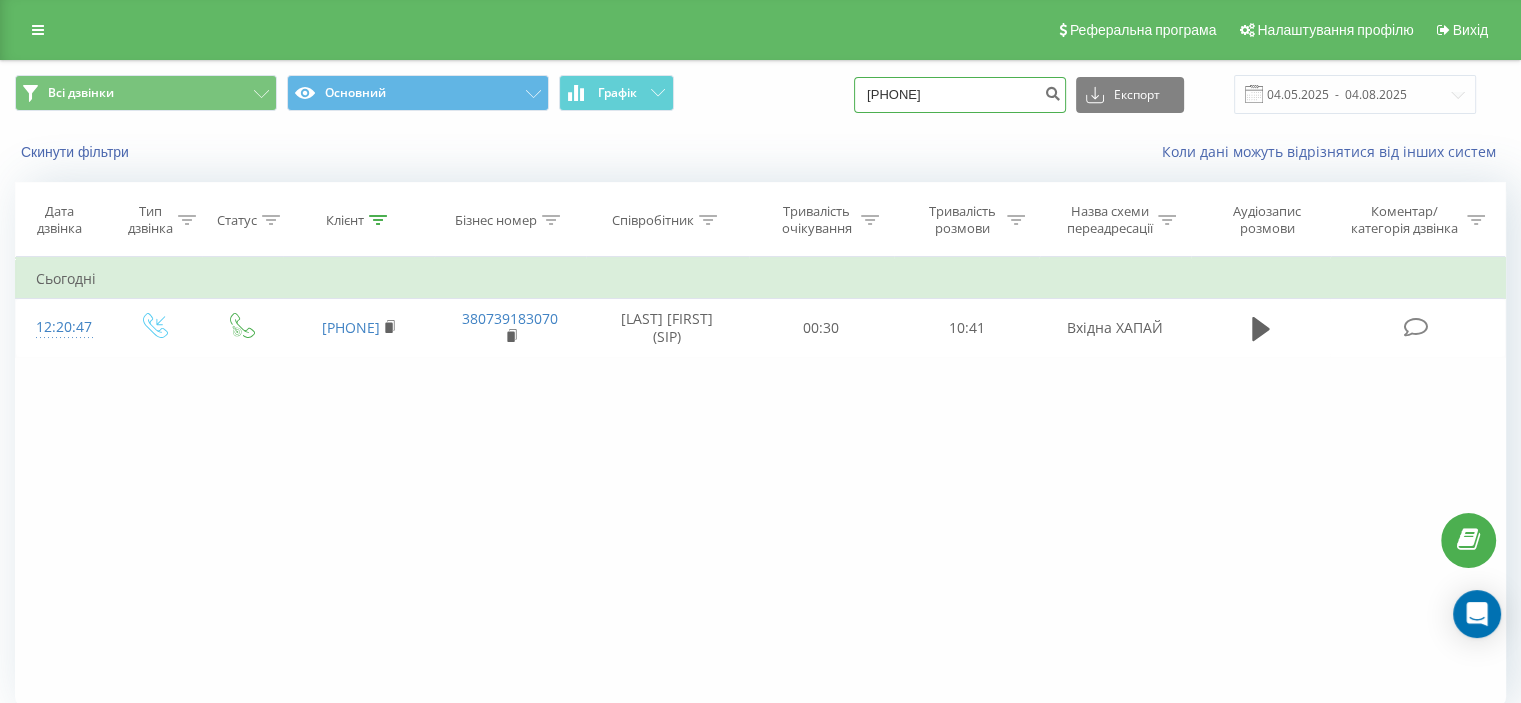 click on "[PHONE]" at bounding box center [960, 95] 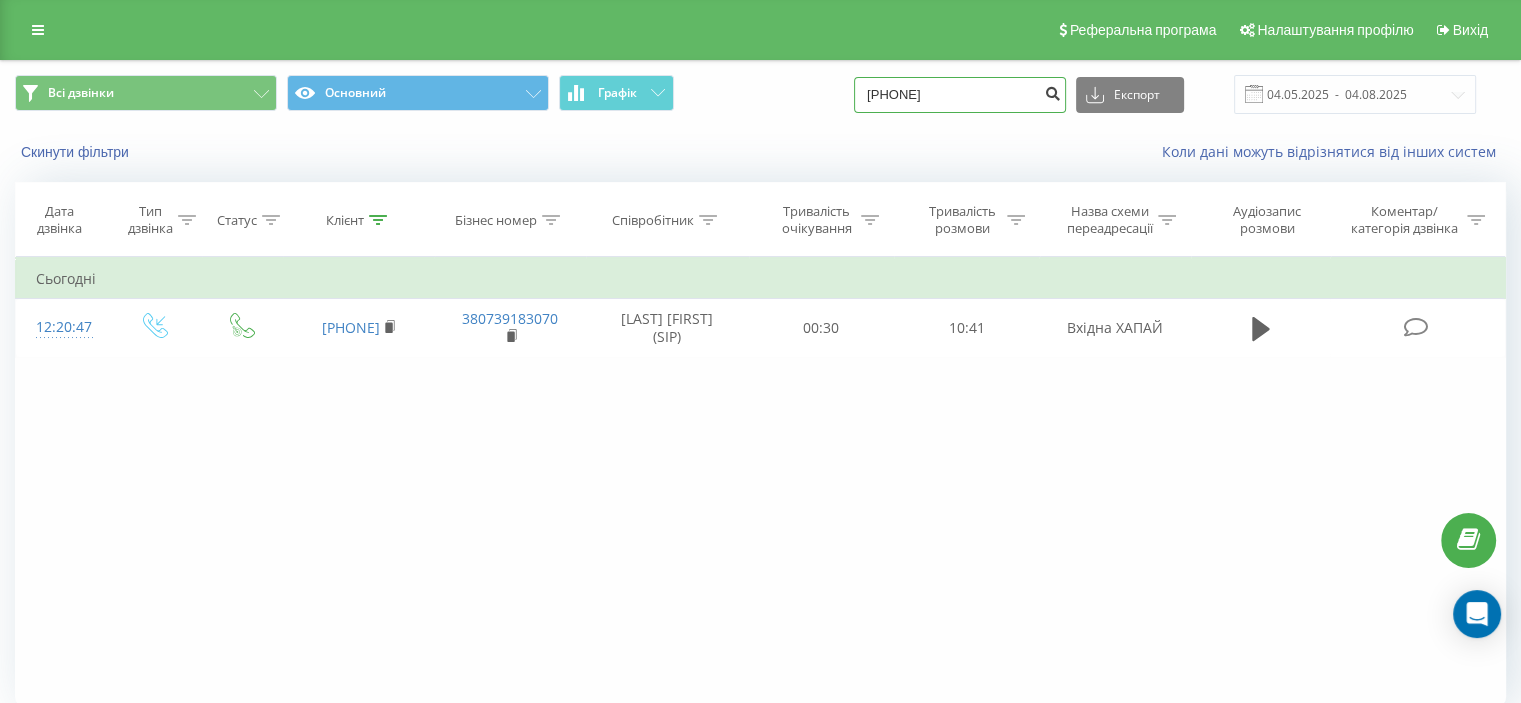 type on "[PHONE]" 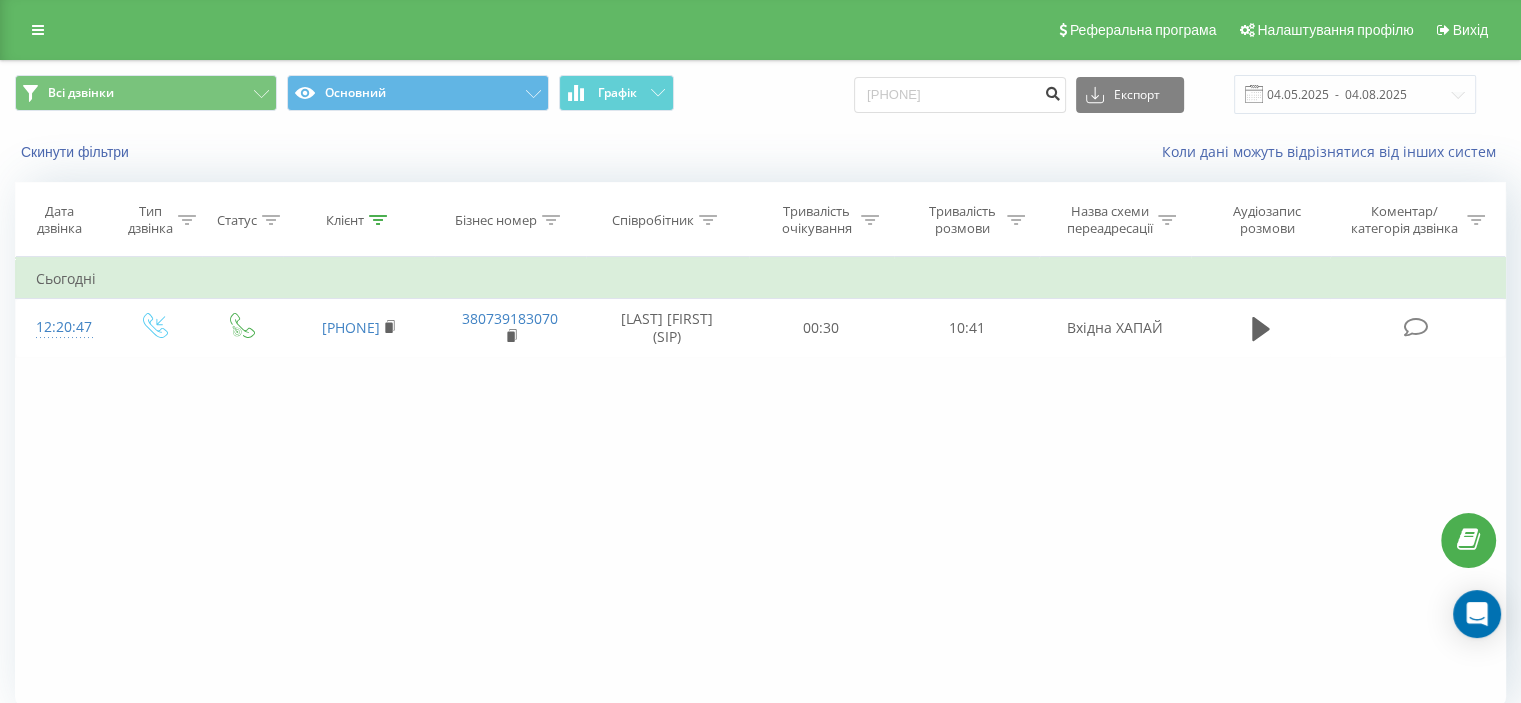 click at bounding box center (1052, 91) 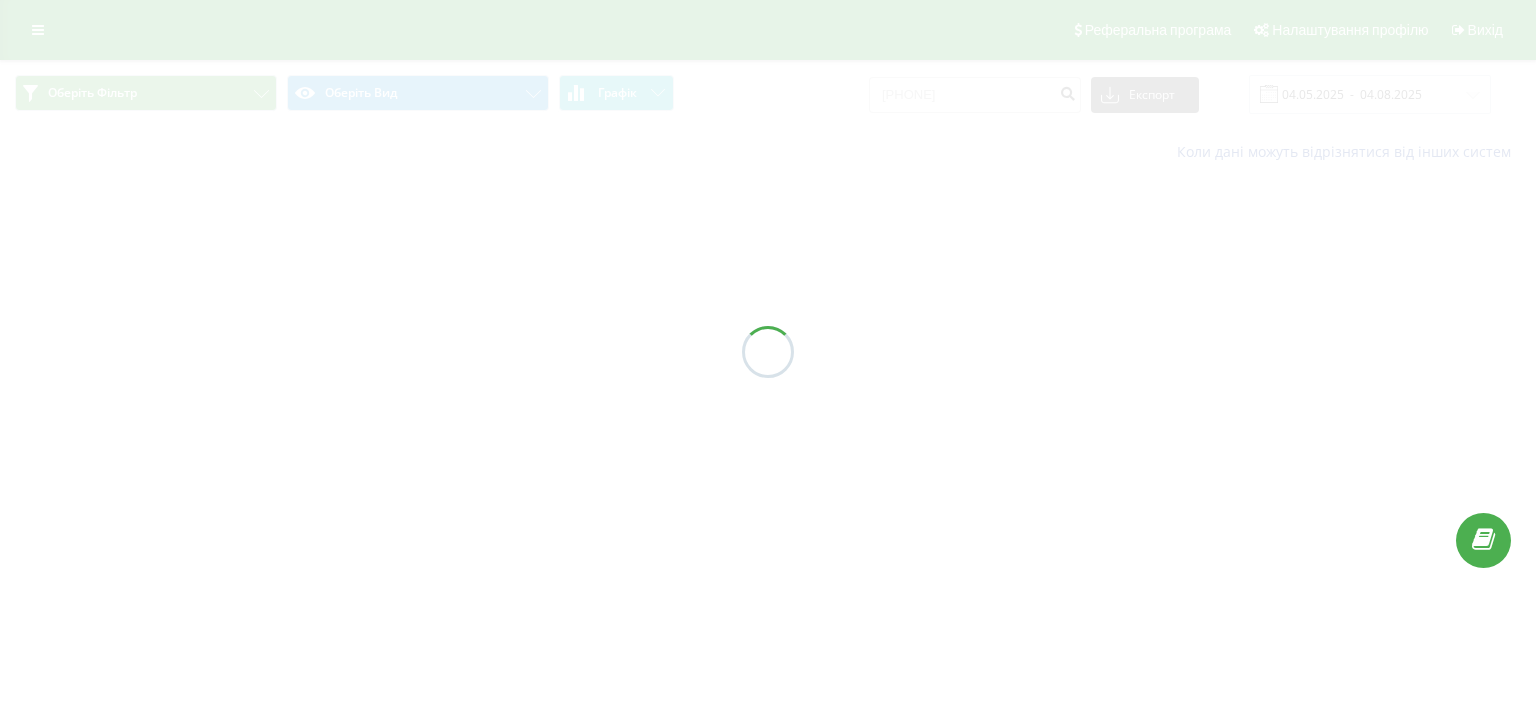 scroll, scrollTop: 0, scrollLeft: 0, axis: both 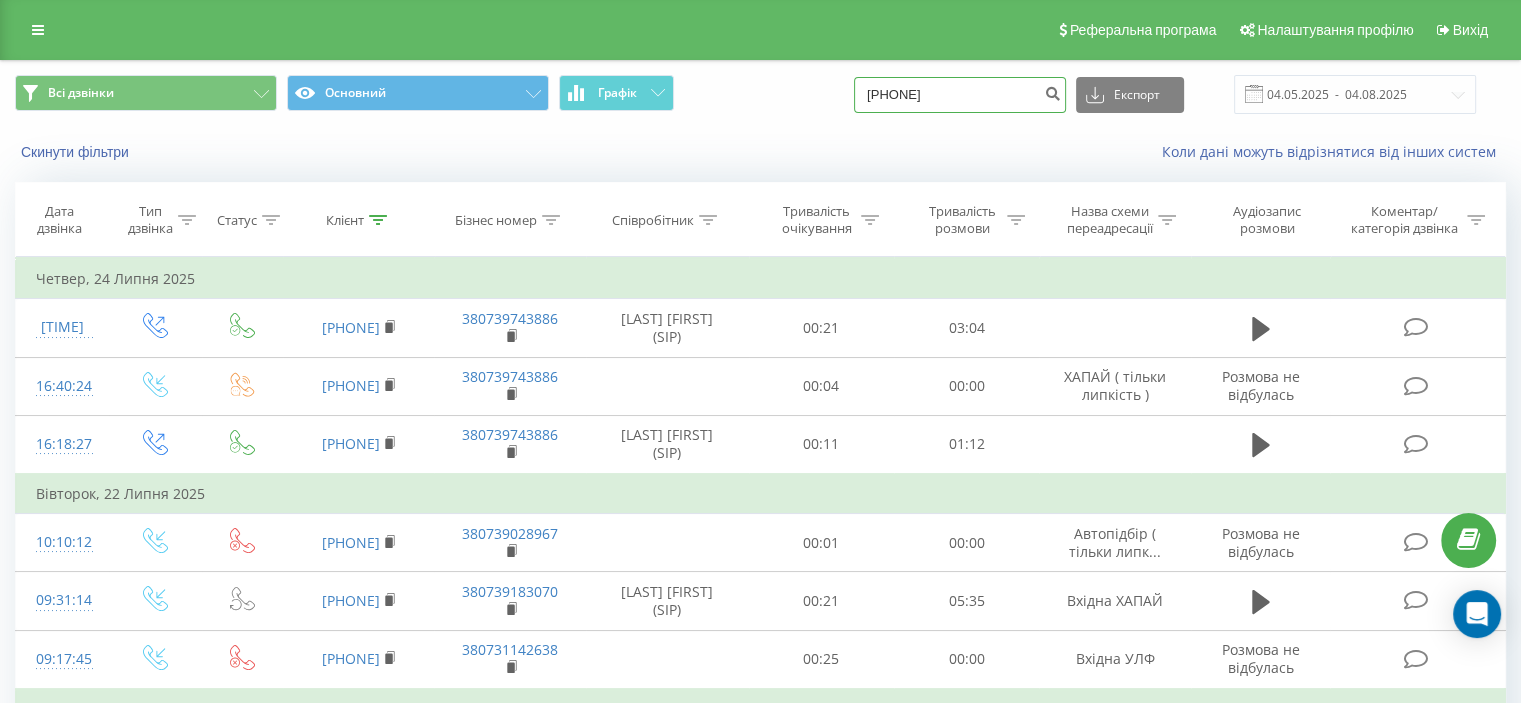 drag, startPoint x: 1008, startPoint y: 100, endPoint x: 877, endPoint y: 95, distance: 131.09538 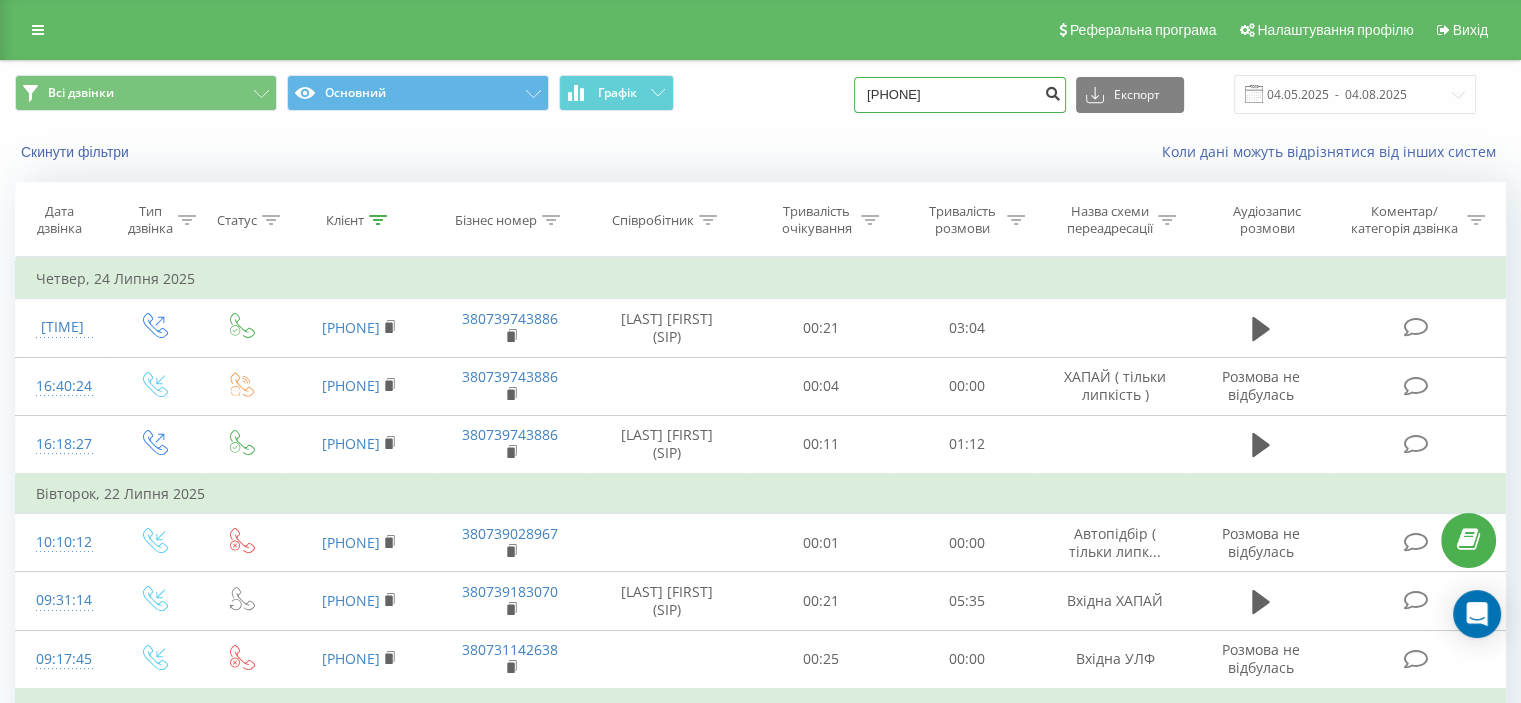 type on "0963862035" 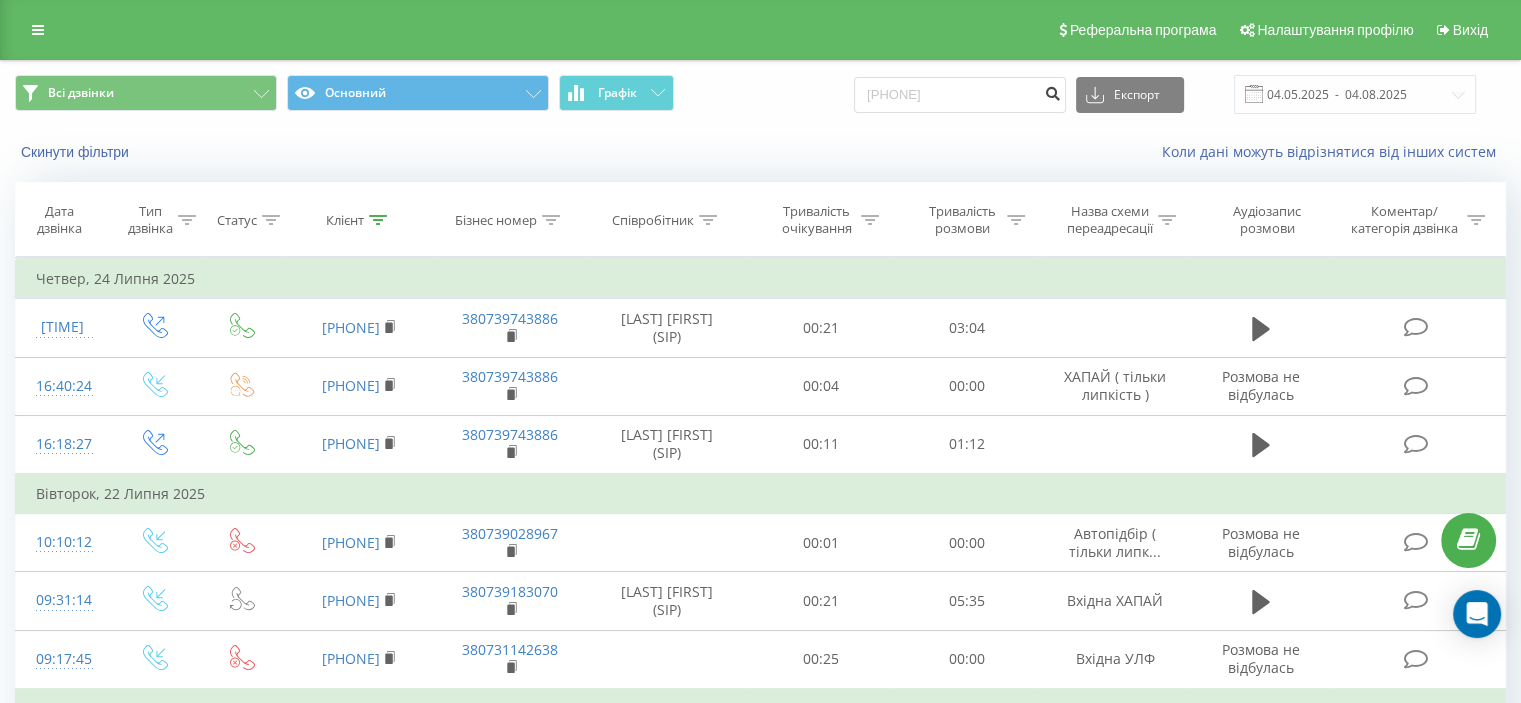 click at bounding box center [1052, 91] 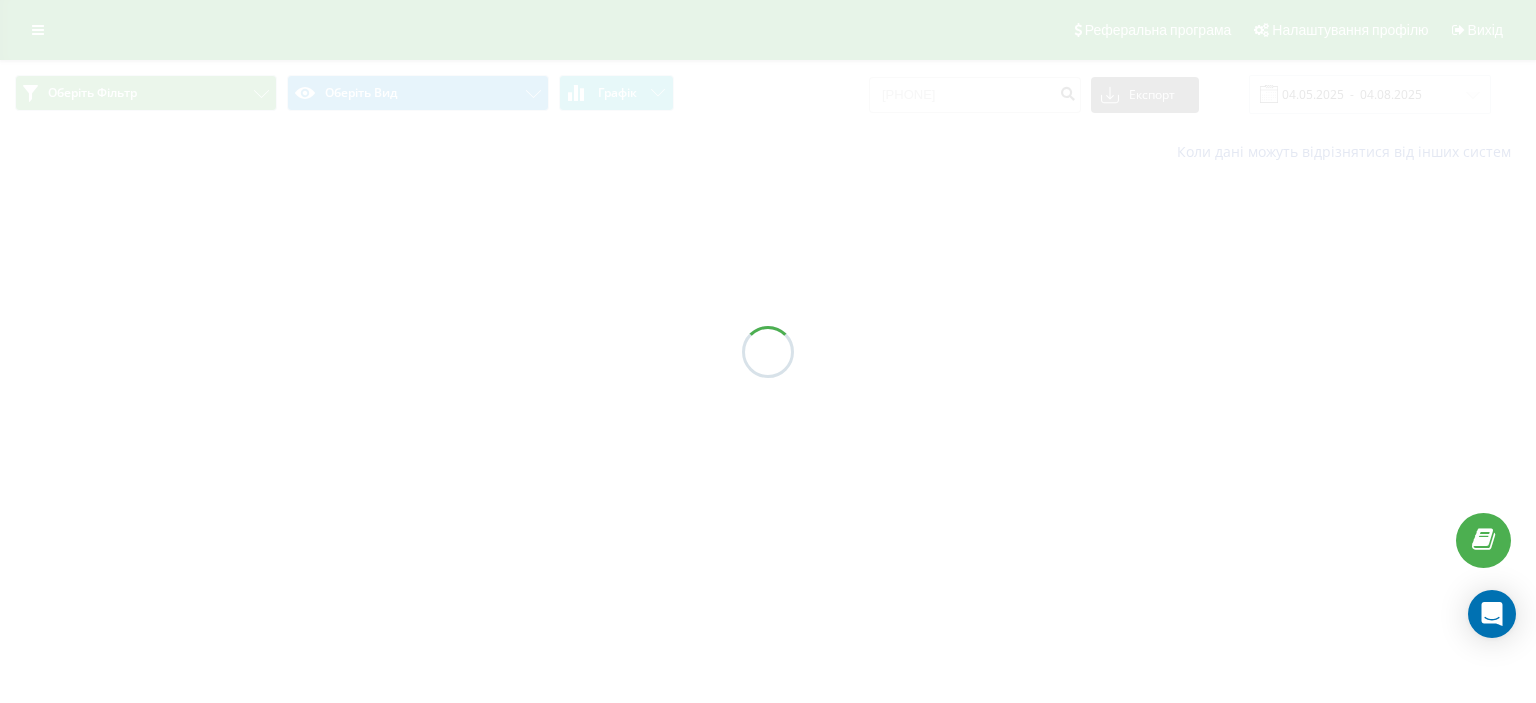 scroll, scrollTop: 0, scrollLeft: 0, axis: both 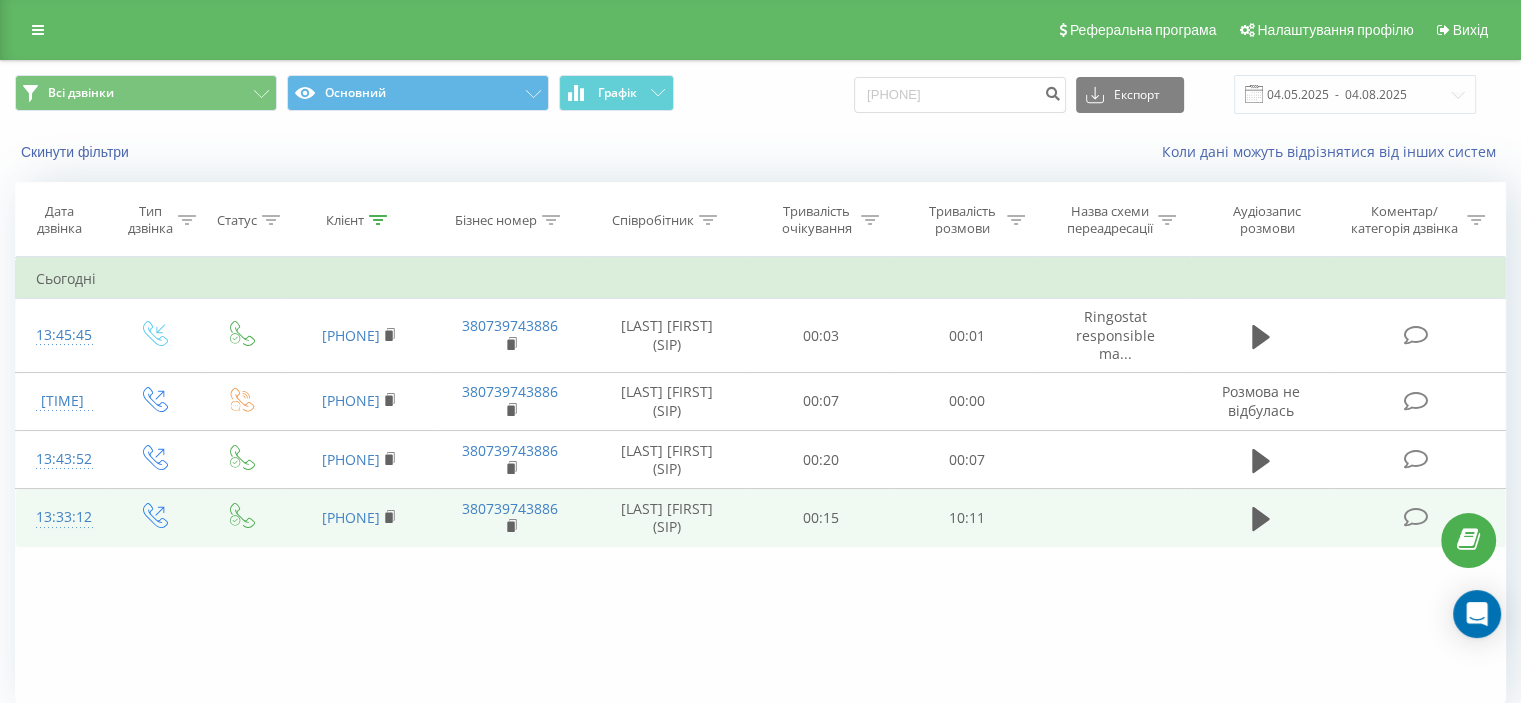 click at bounding box center (1415, 517) 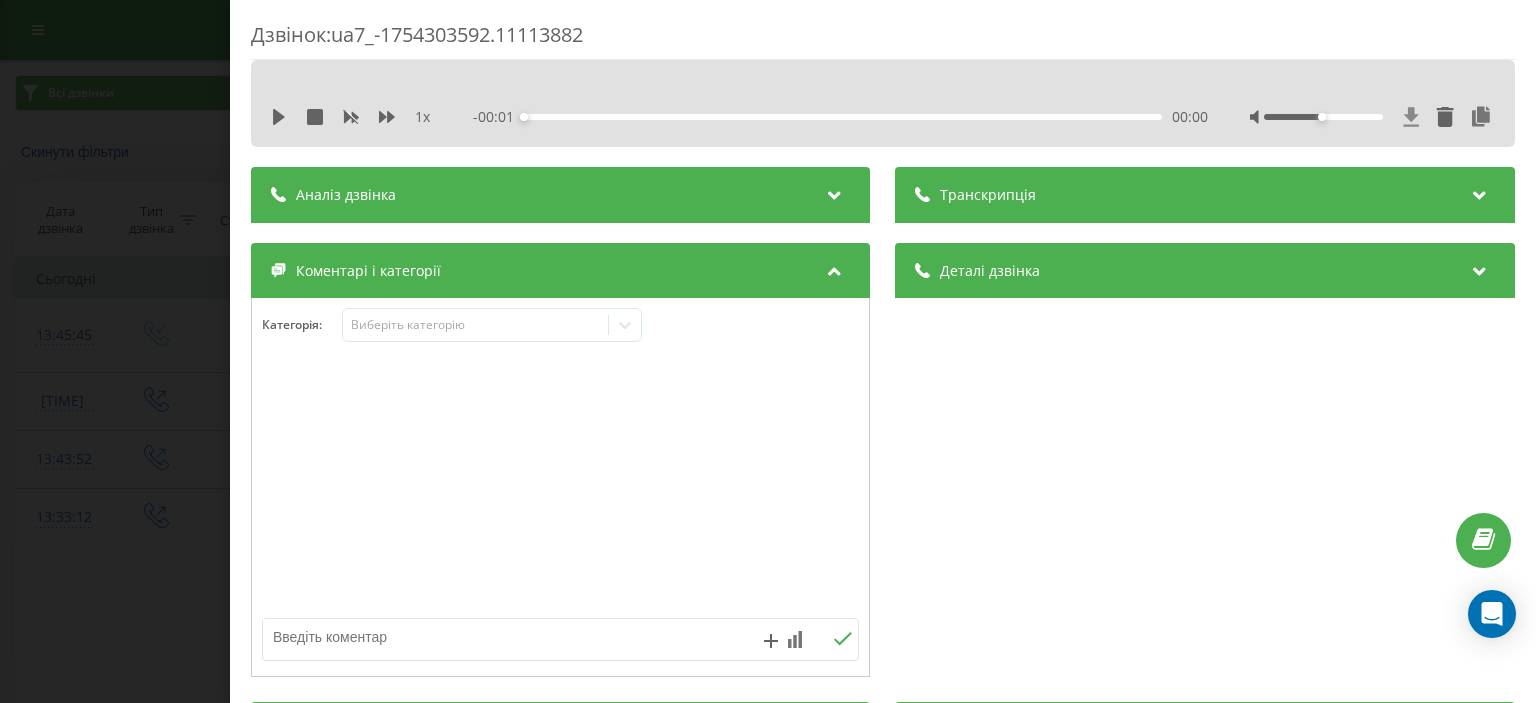 click 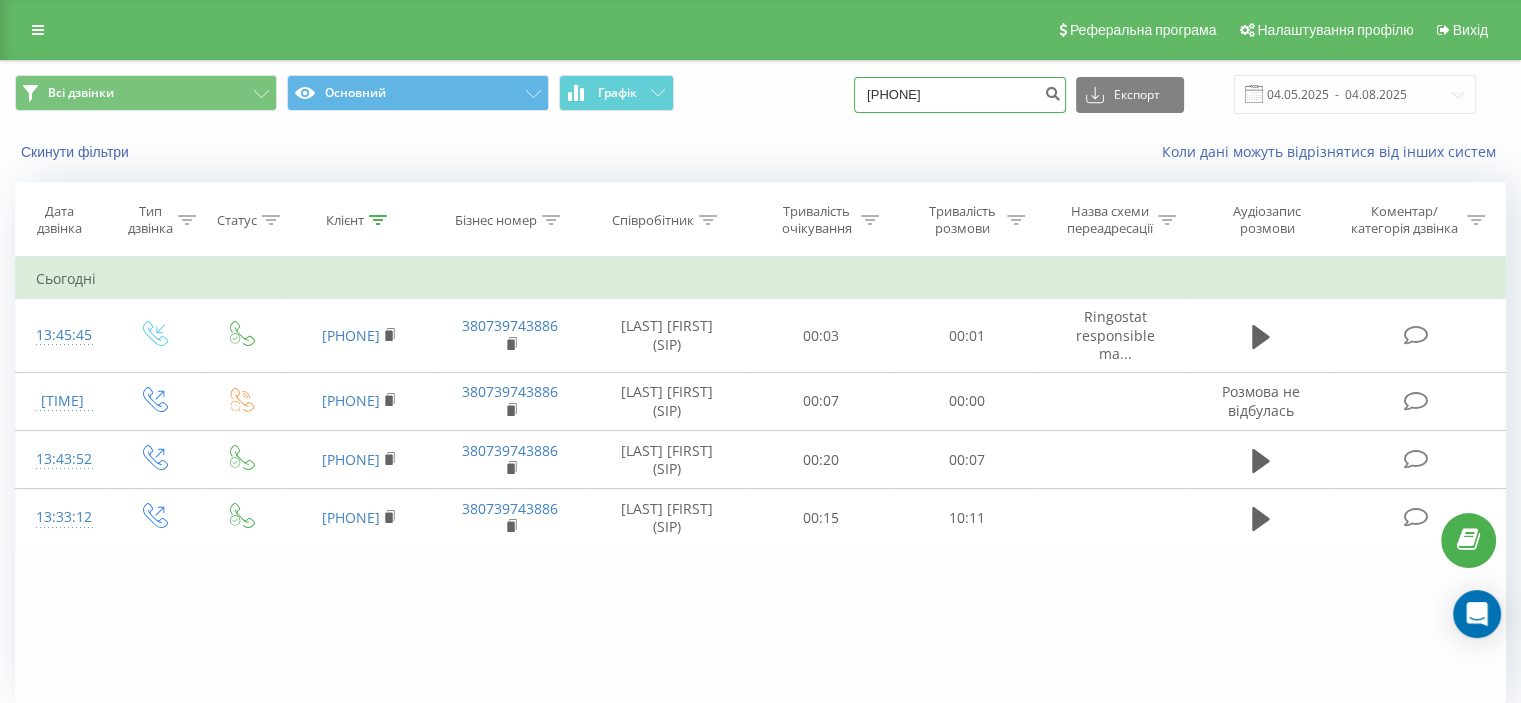 drag, startPoint x: 995, startPoint y: 93, endPoint x: 863, endPoint y: 99, distance: 132.13629 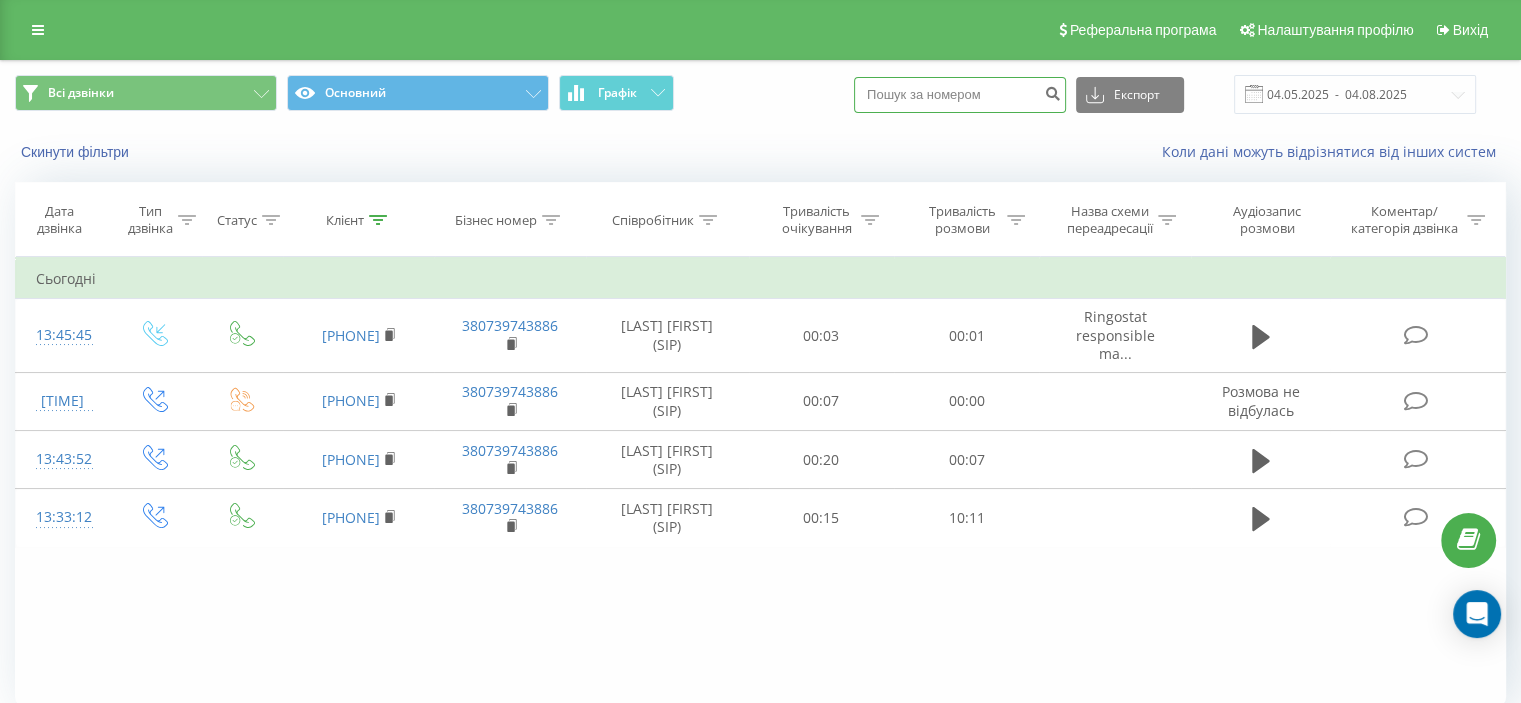 paste on "0987263234" 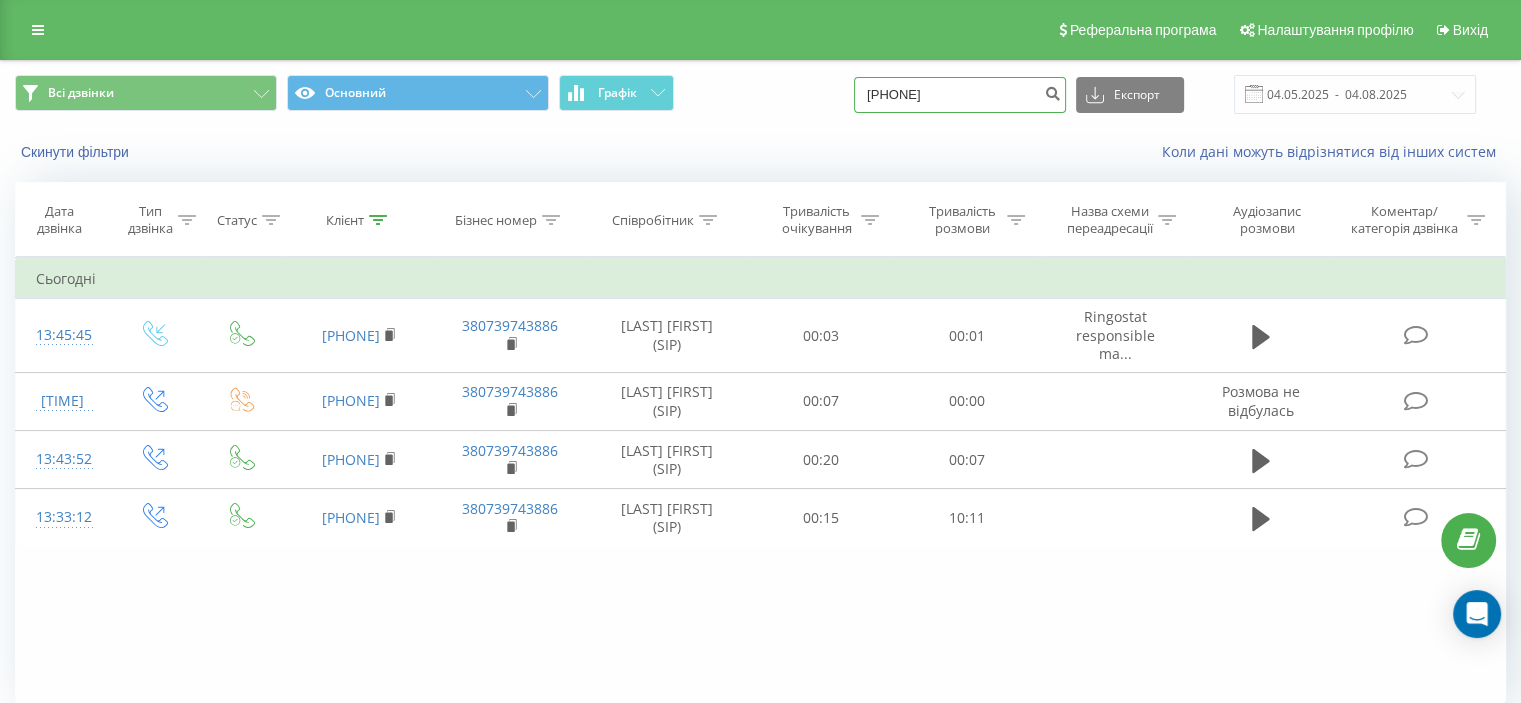 type on "0987263234" 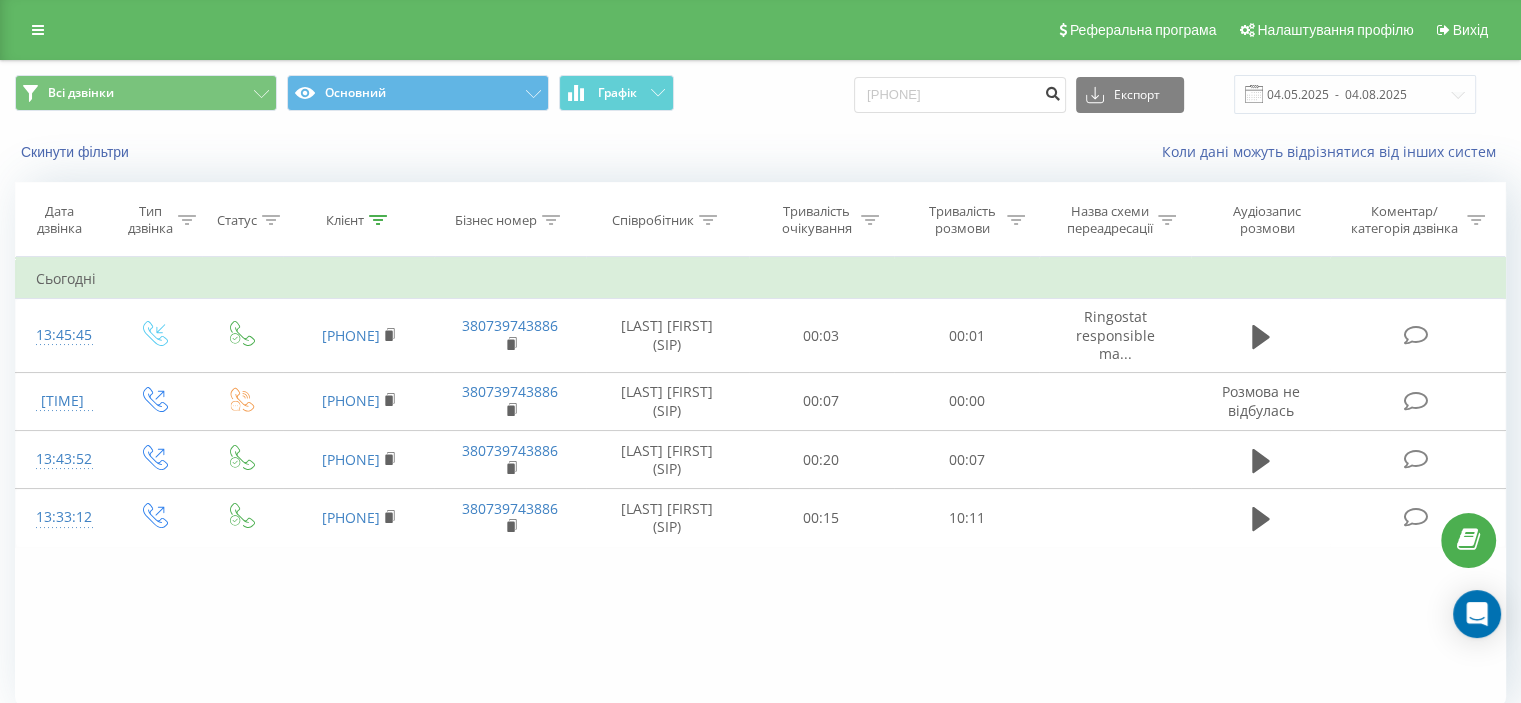click at bounding box center (1052, 91) 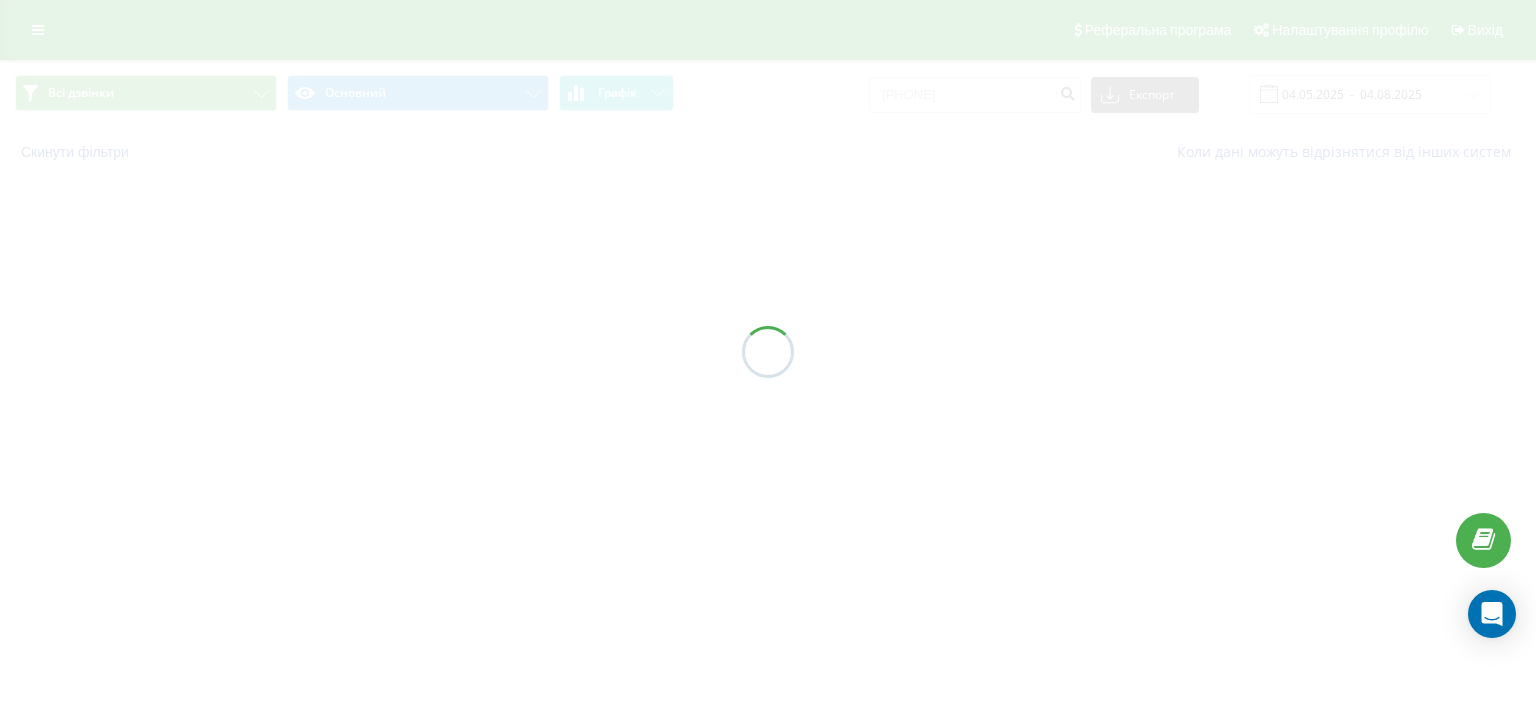 scroll, scrollTop: 0, scrollLeft: 0, axis: both 